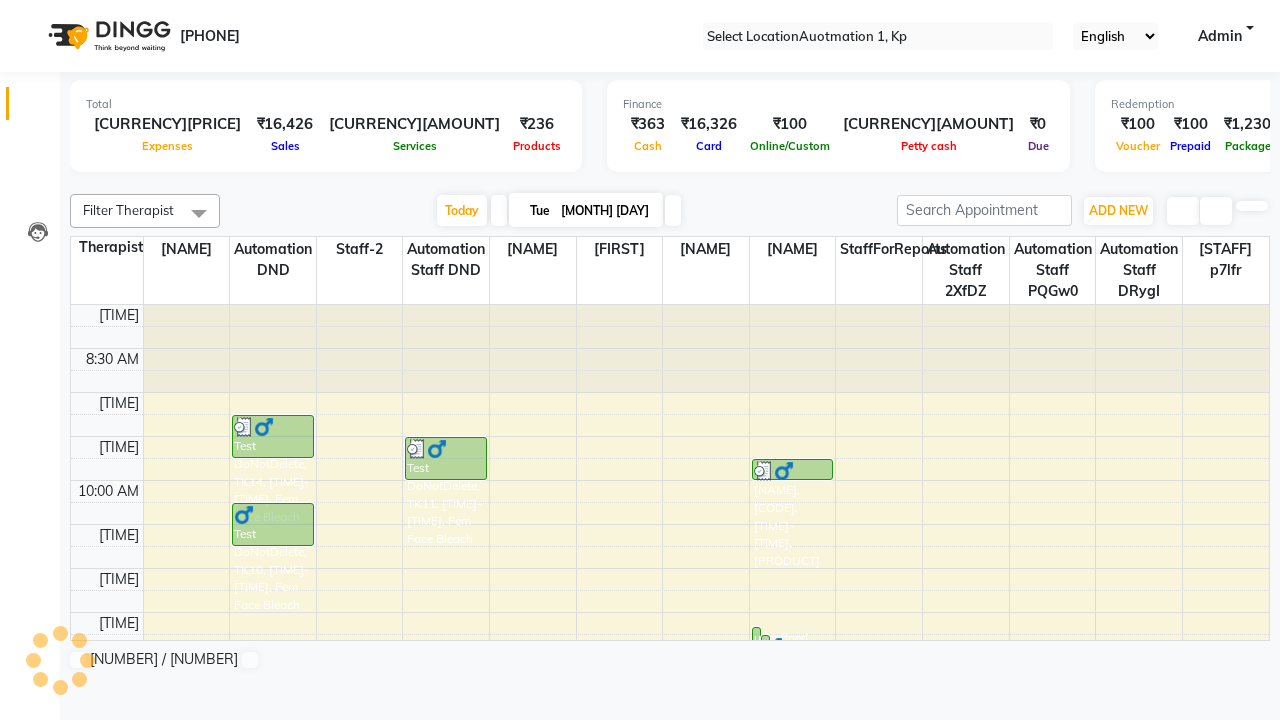 scroll, scrollTop: 0, scrollLeft: 0, axis: both 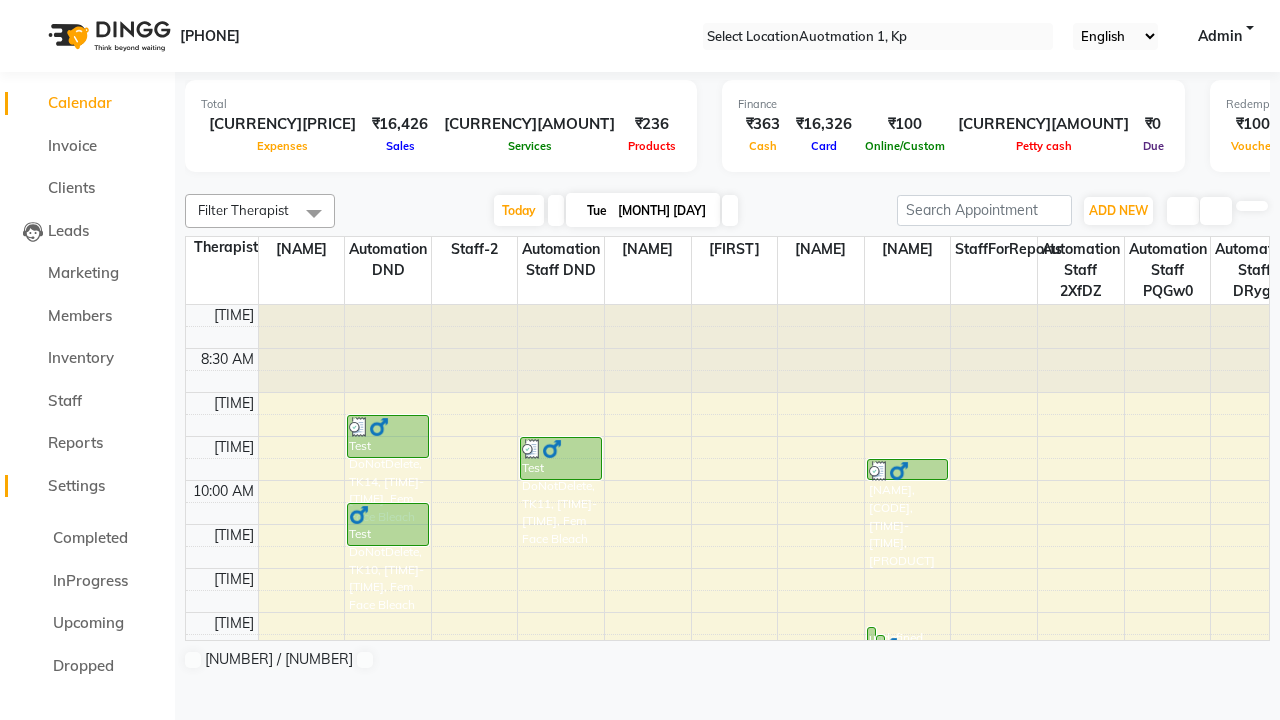 click on "Settings" at bounding box center [76, 485] 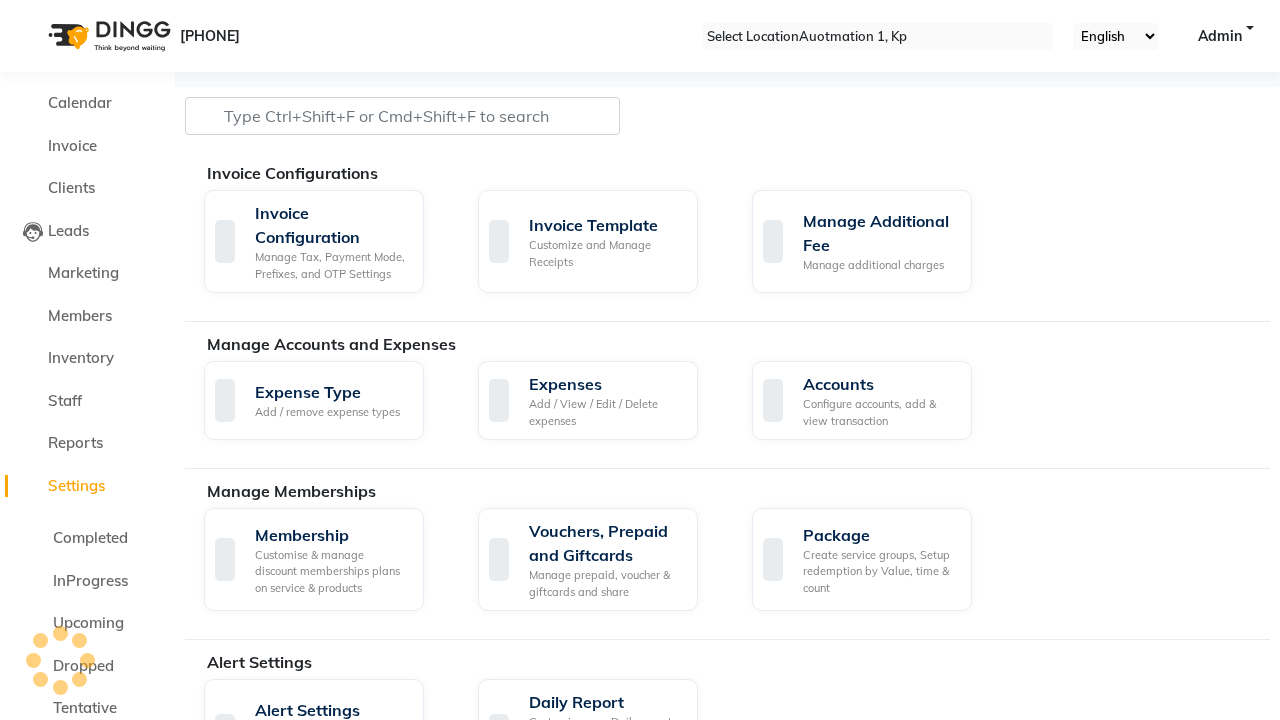 click on "Manage Services" at bounding box center [605, 882] 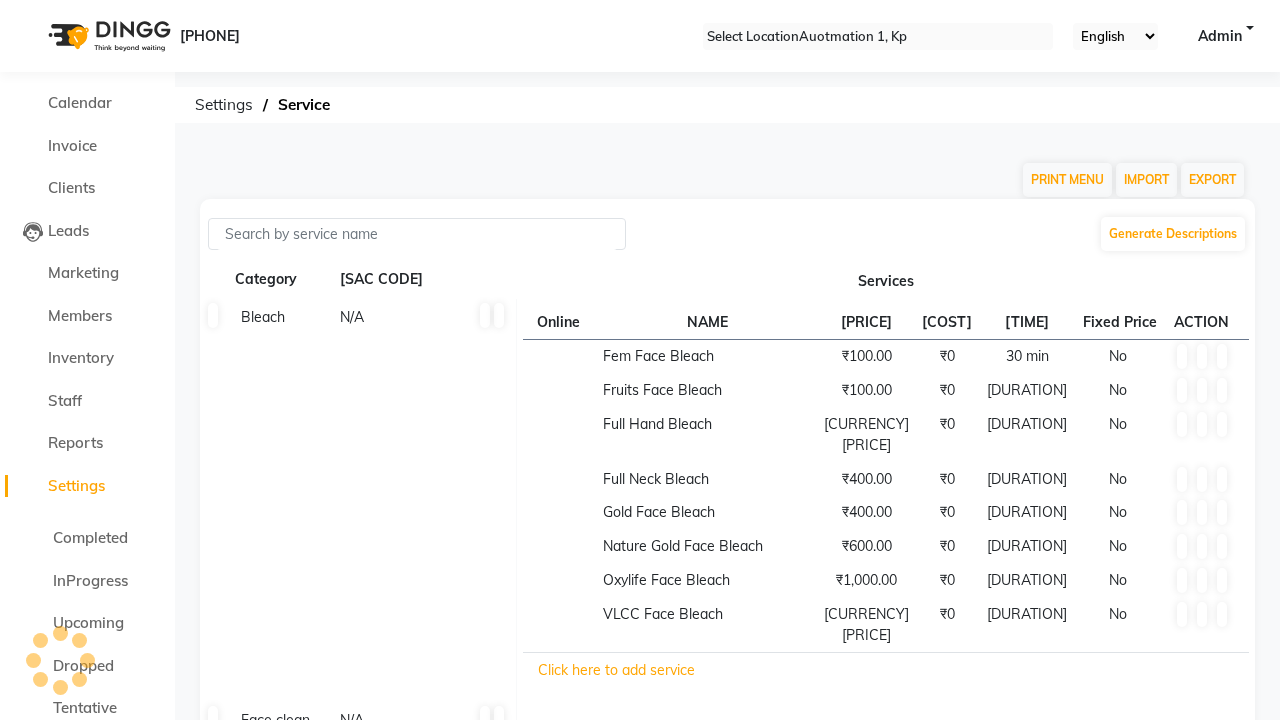 click at bounding box center (31, 8) 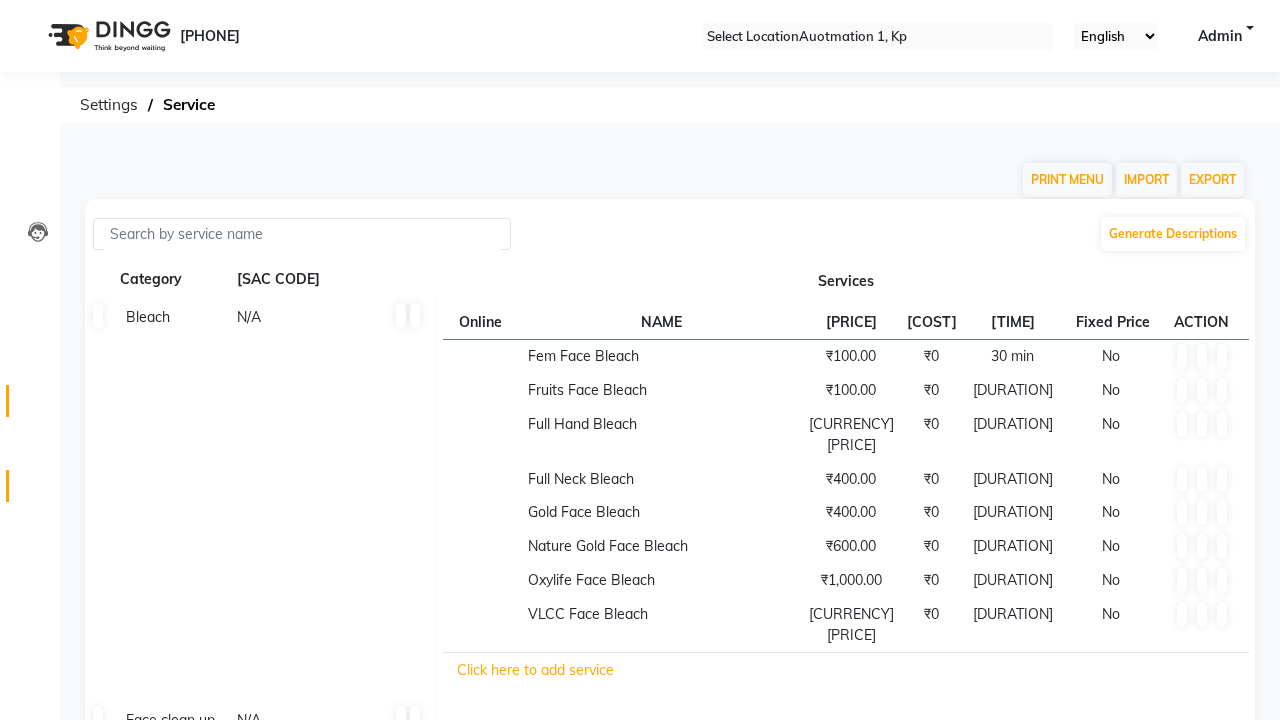 click at bounding box center (38, 406) 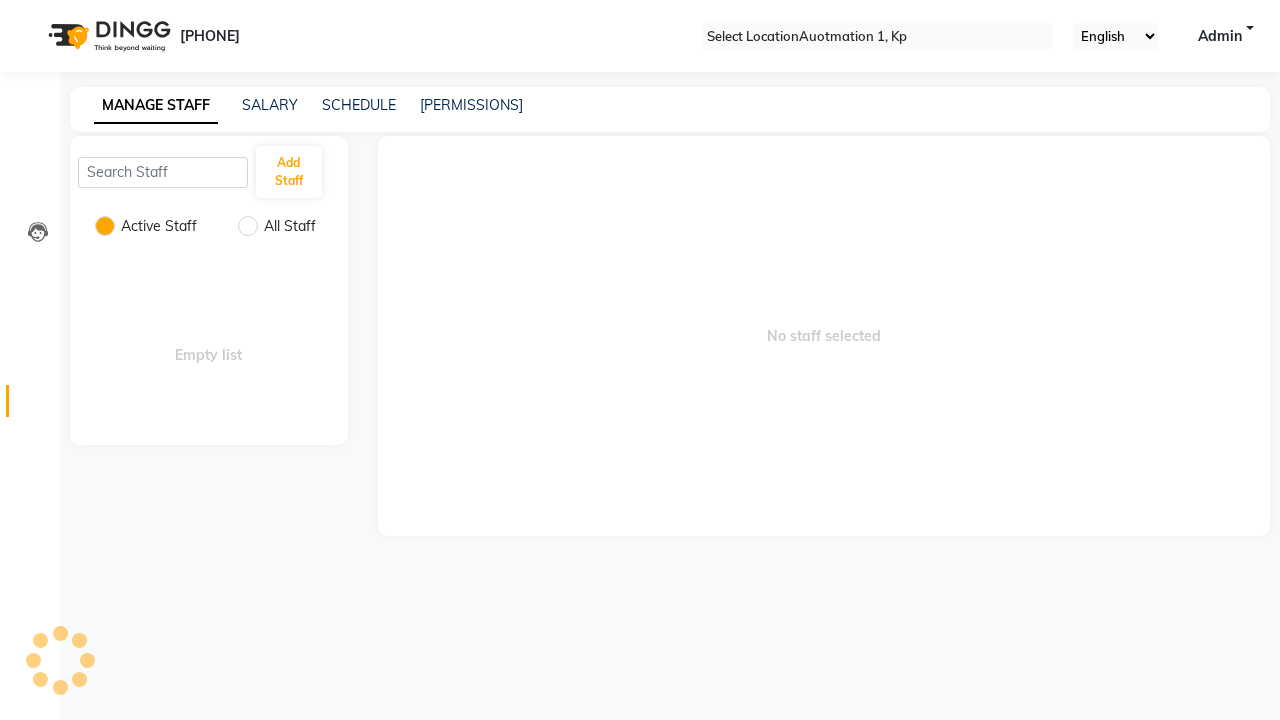 click at bounding box center [31, 8] 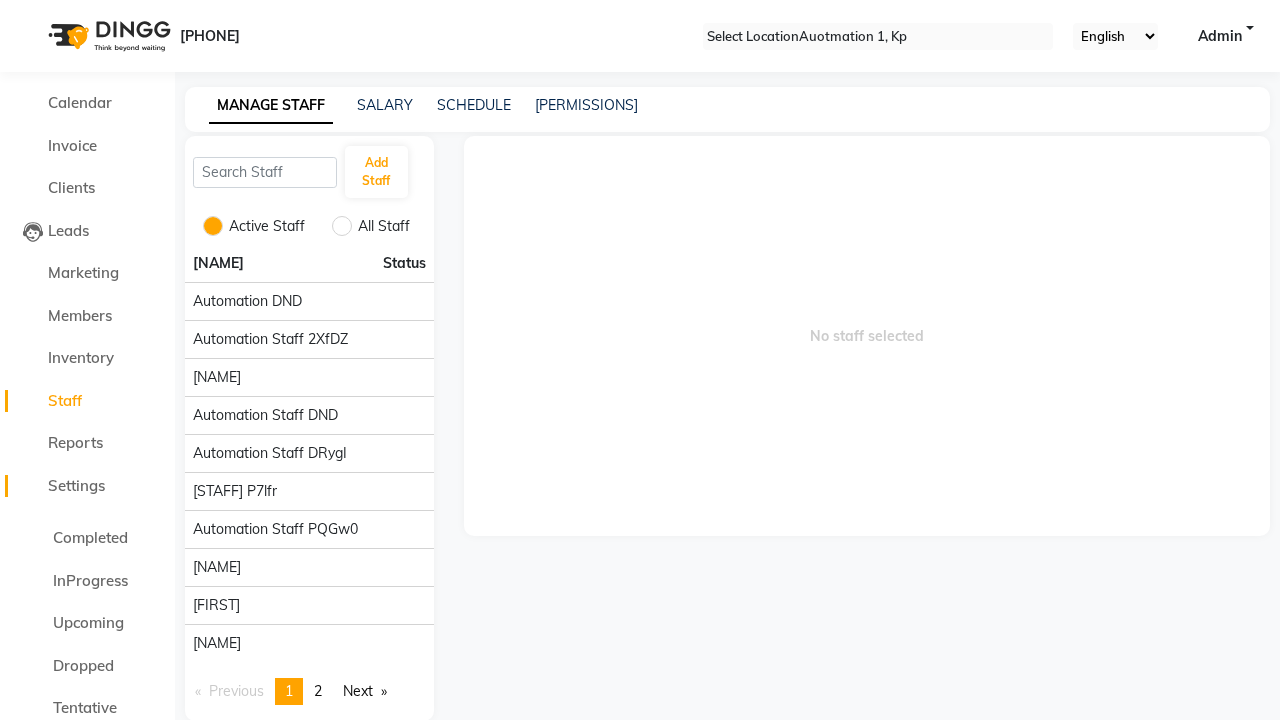 click on "Settings" at bounding box center (76, 485) 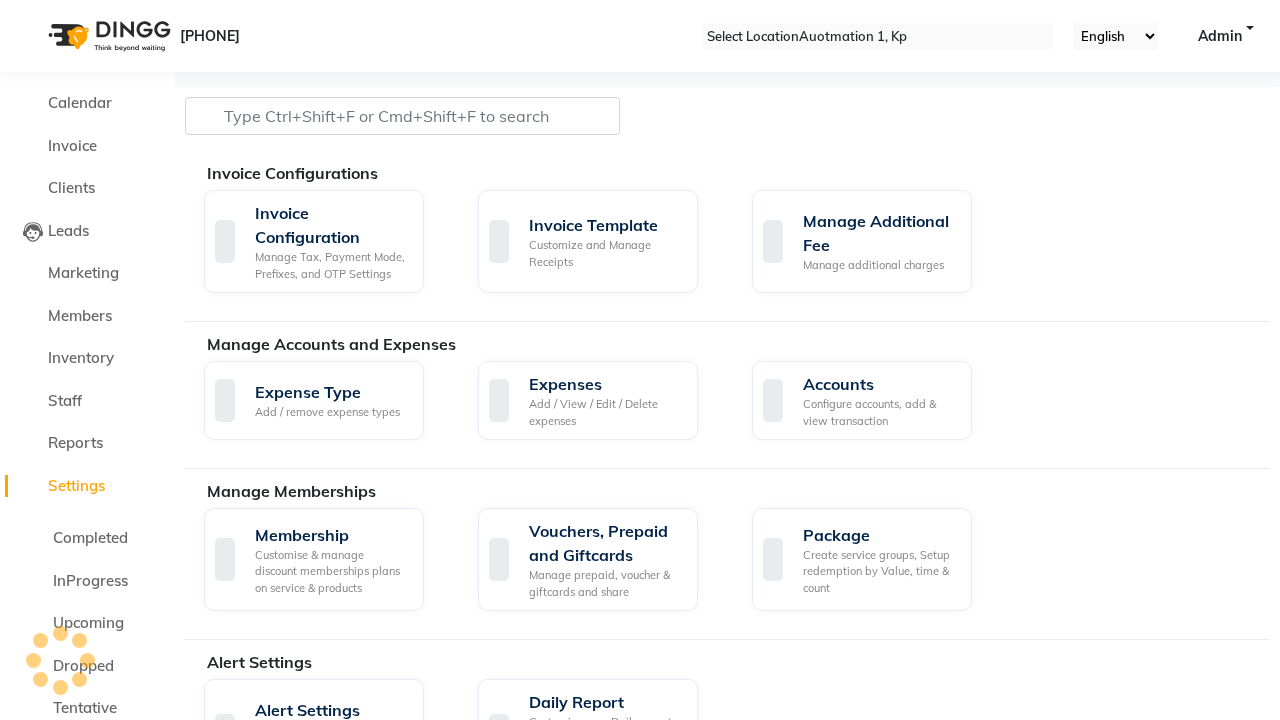 click on "Data Import" at bounding box center (605, 1721) 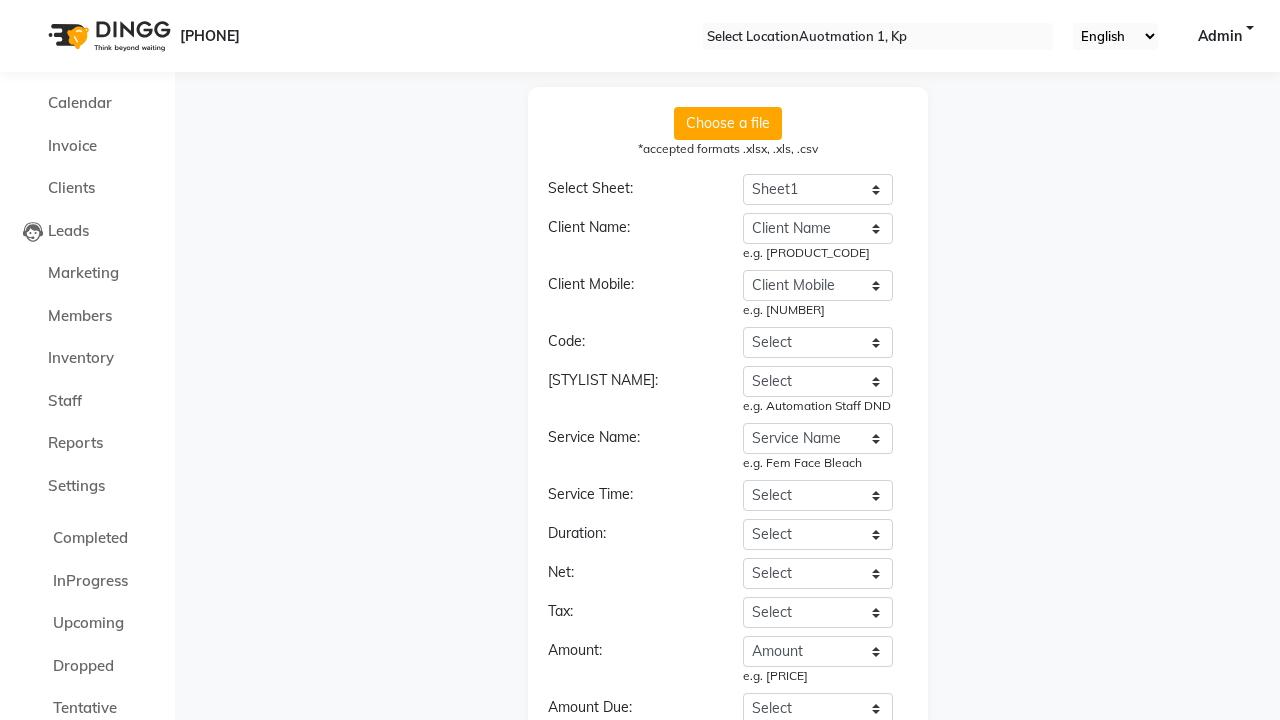 click on "Continue" at bounding box center (728, 886) 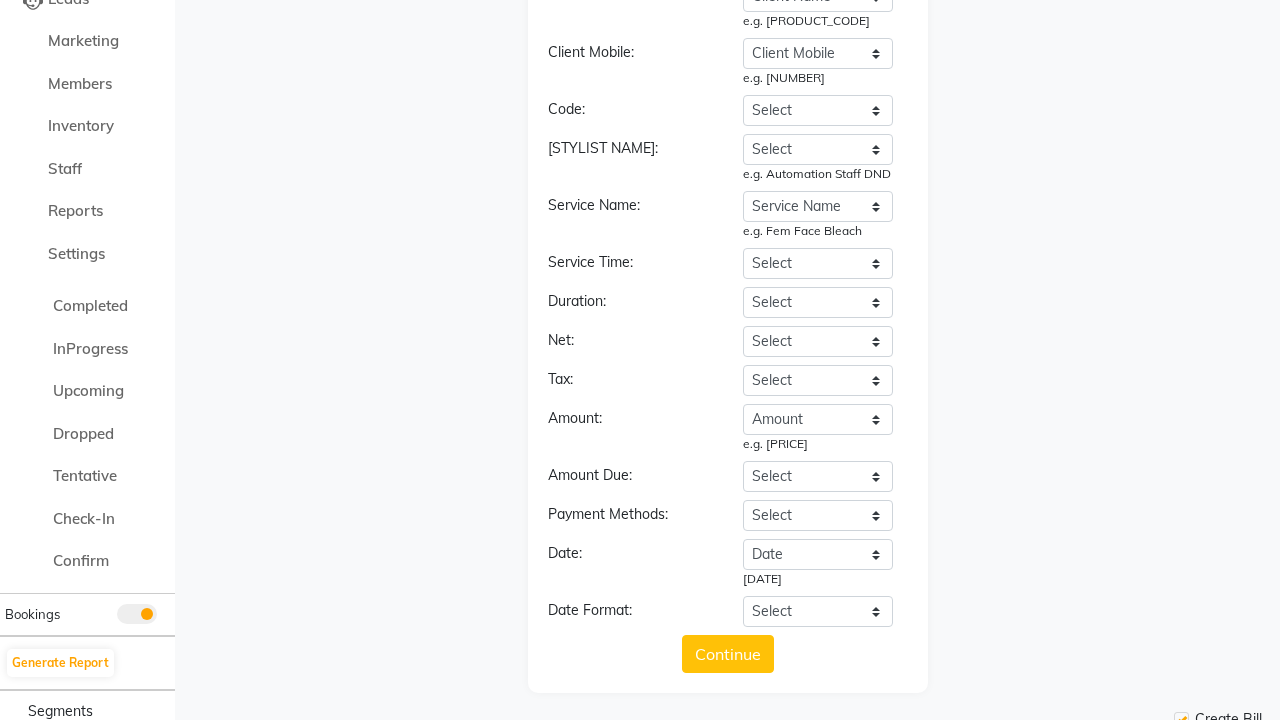 click on "Upload" at bounding box center (727, 925) 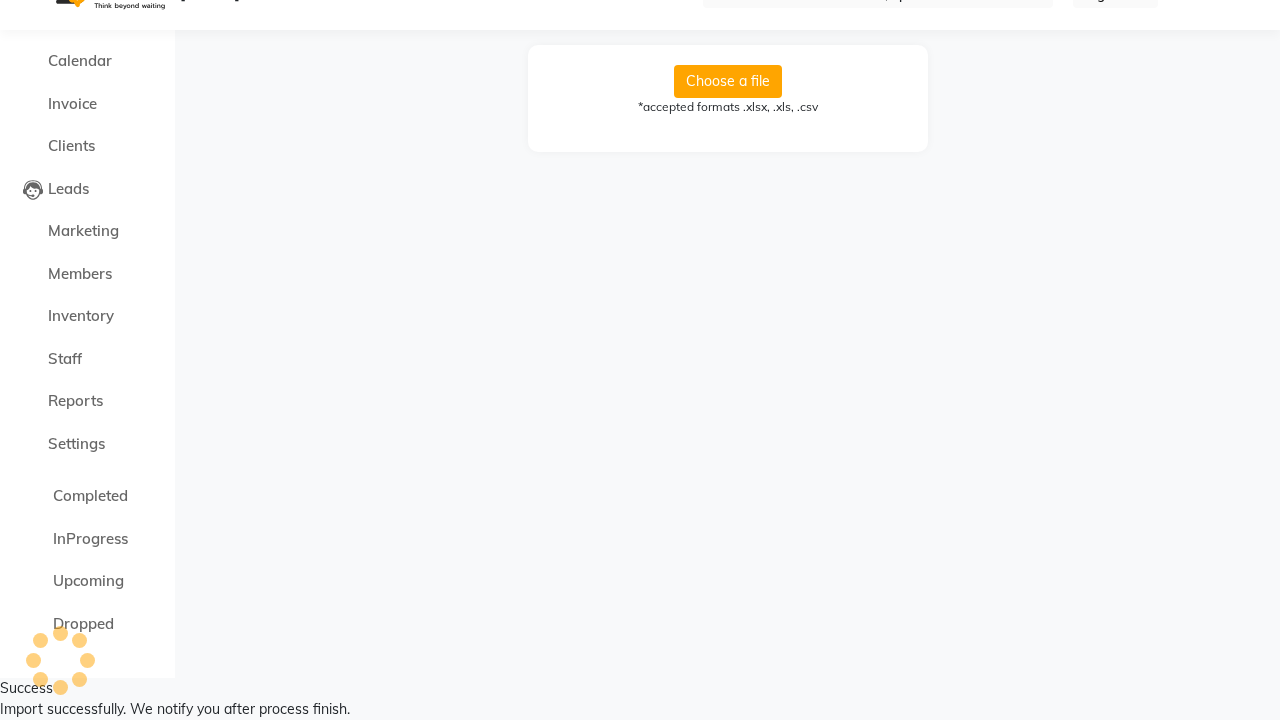 scroll, scrollTop: 0, scrollLeft: 0, axis: both 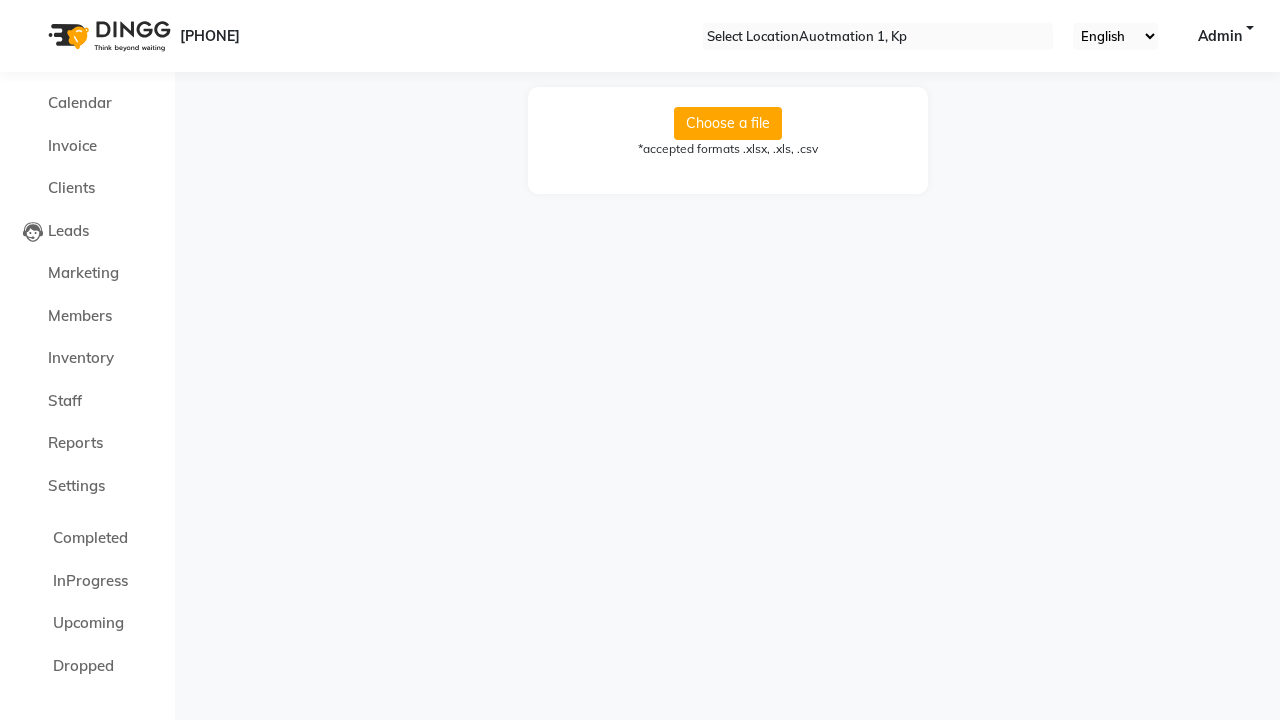 click on "Import successfully. We notify you after process finish." at bounding box center [640, 751] 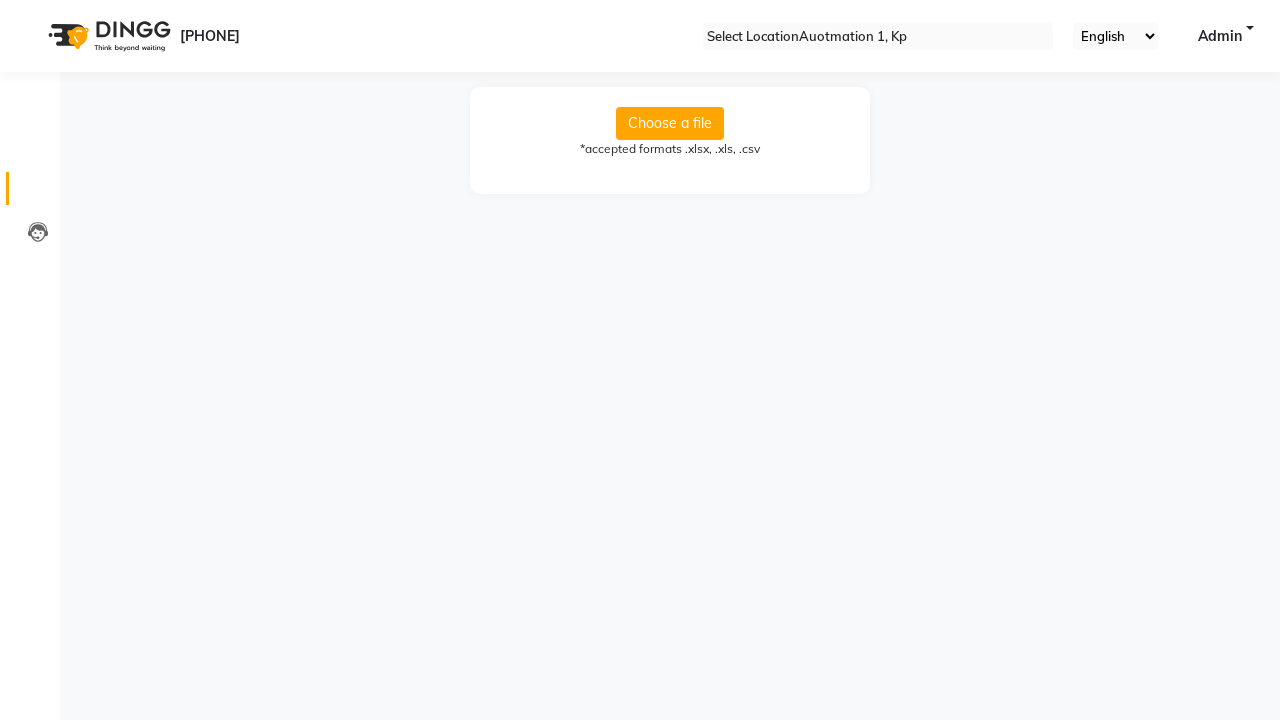 click at bounding box center (38, 193) 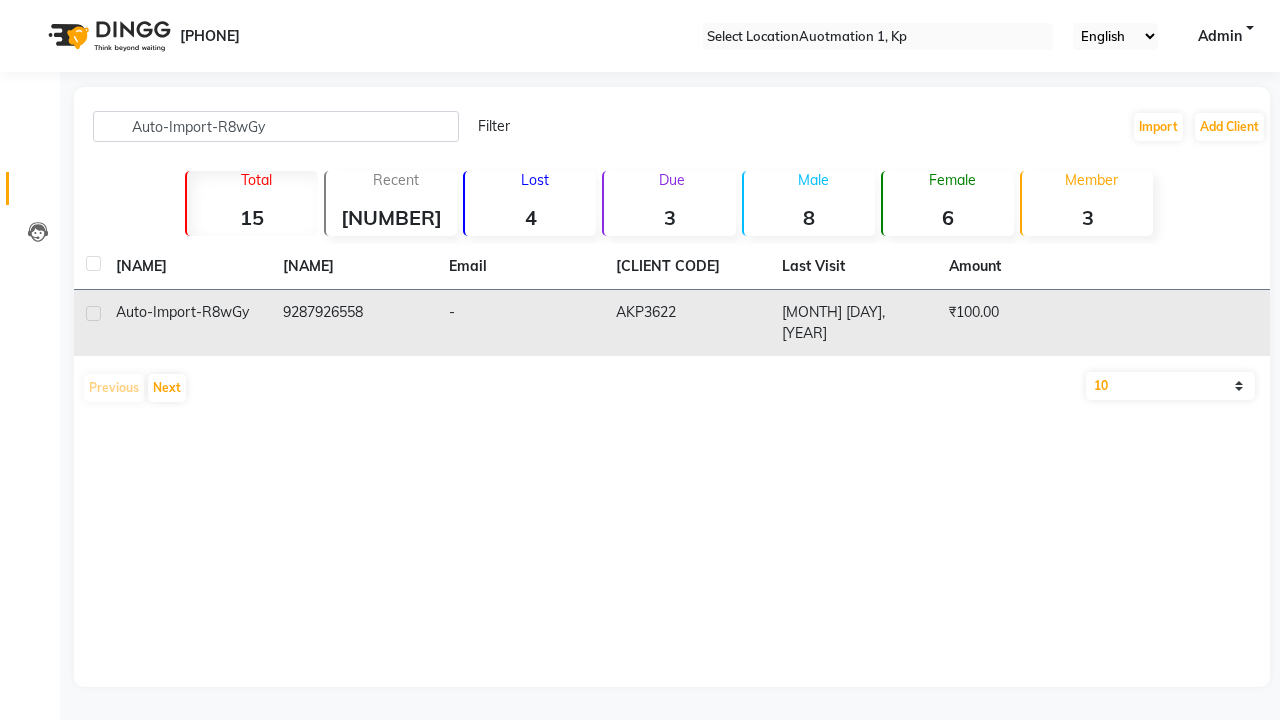 click on "AKP3622" at bounding box center (687, 323) 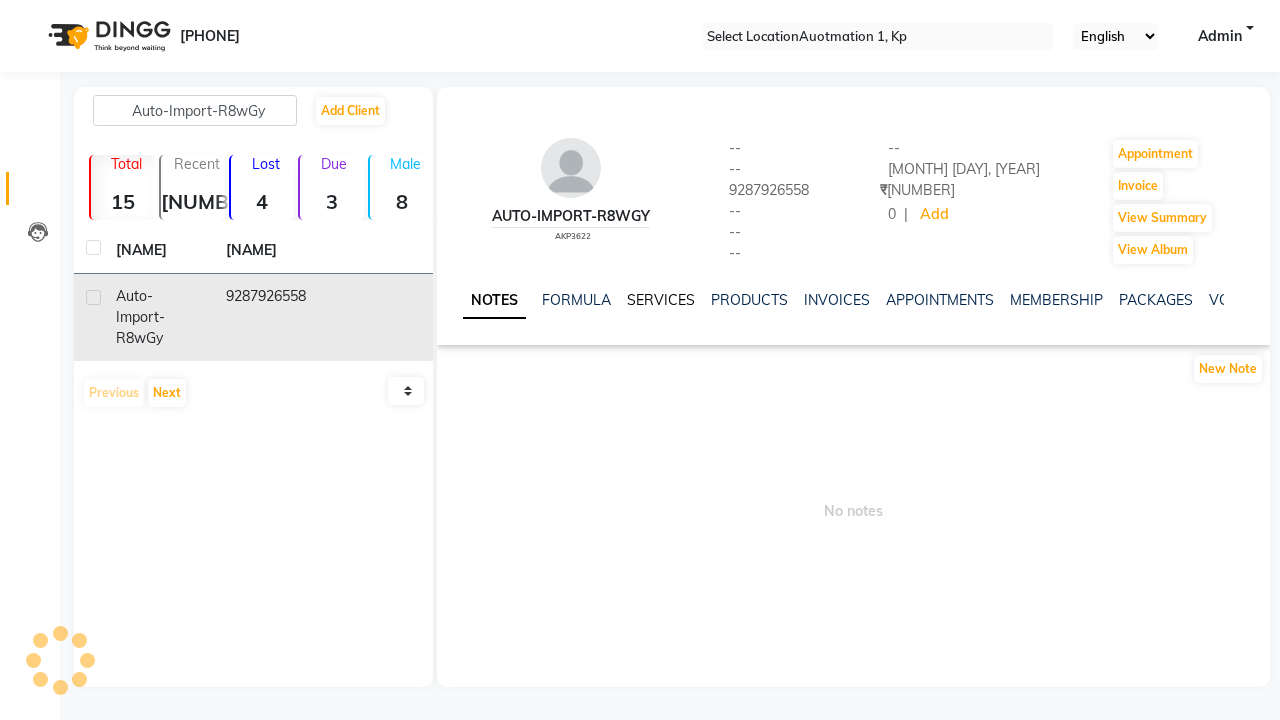 click on "SERVICES" at bounding box center [661, 300] 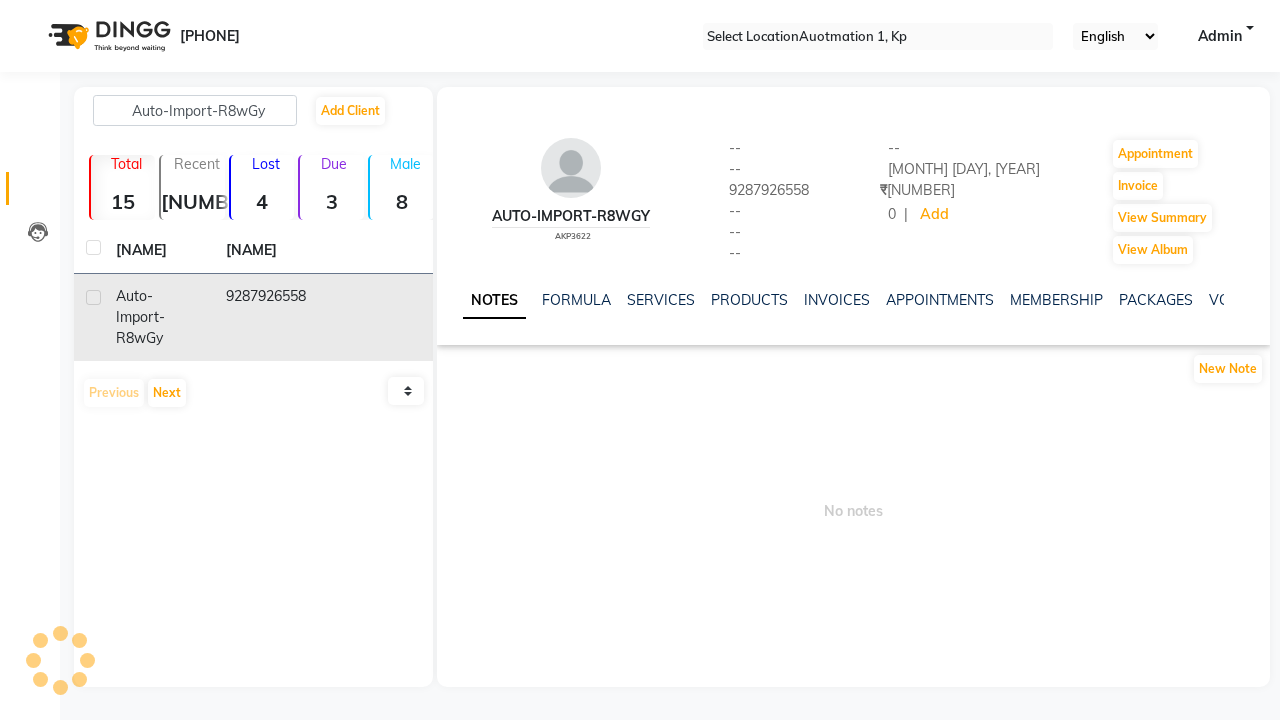 click at bounding box center [31, 8] 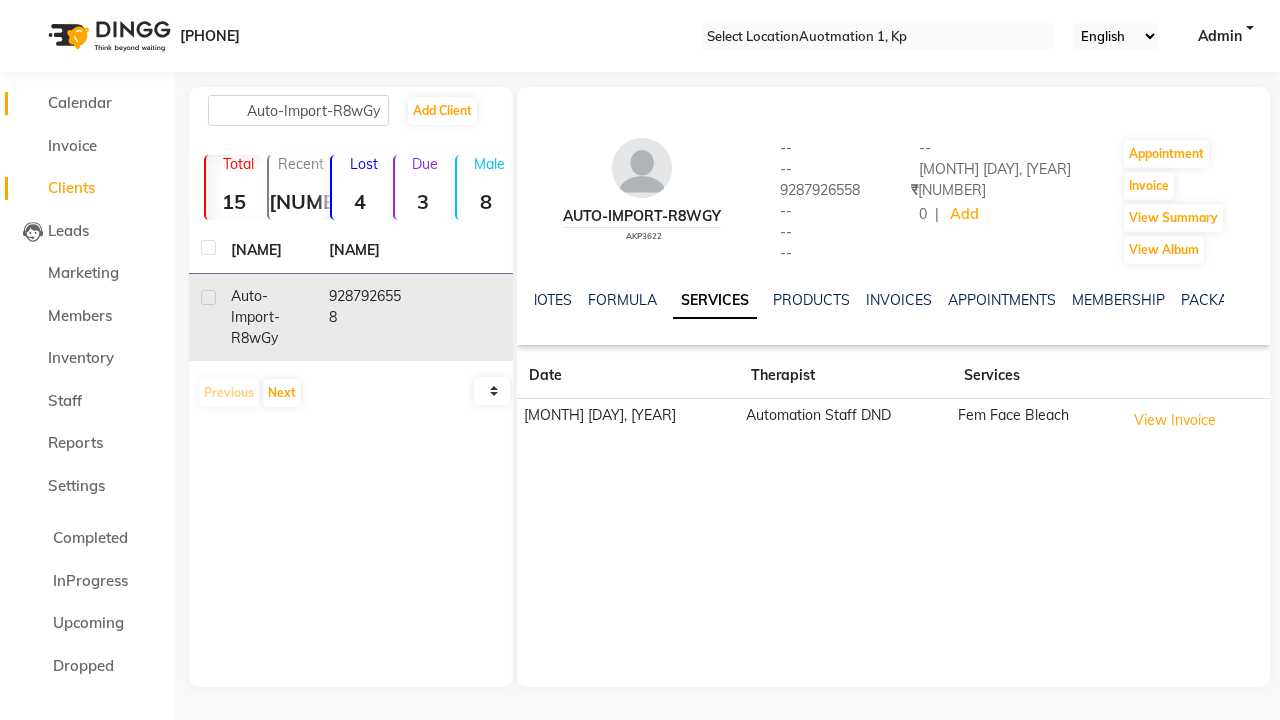 click on "Calendar" at bounding box center [80, 102] 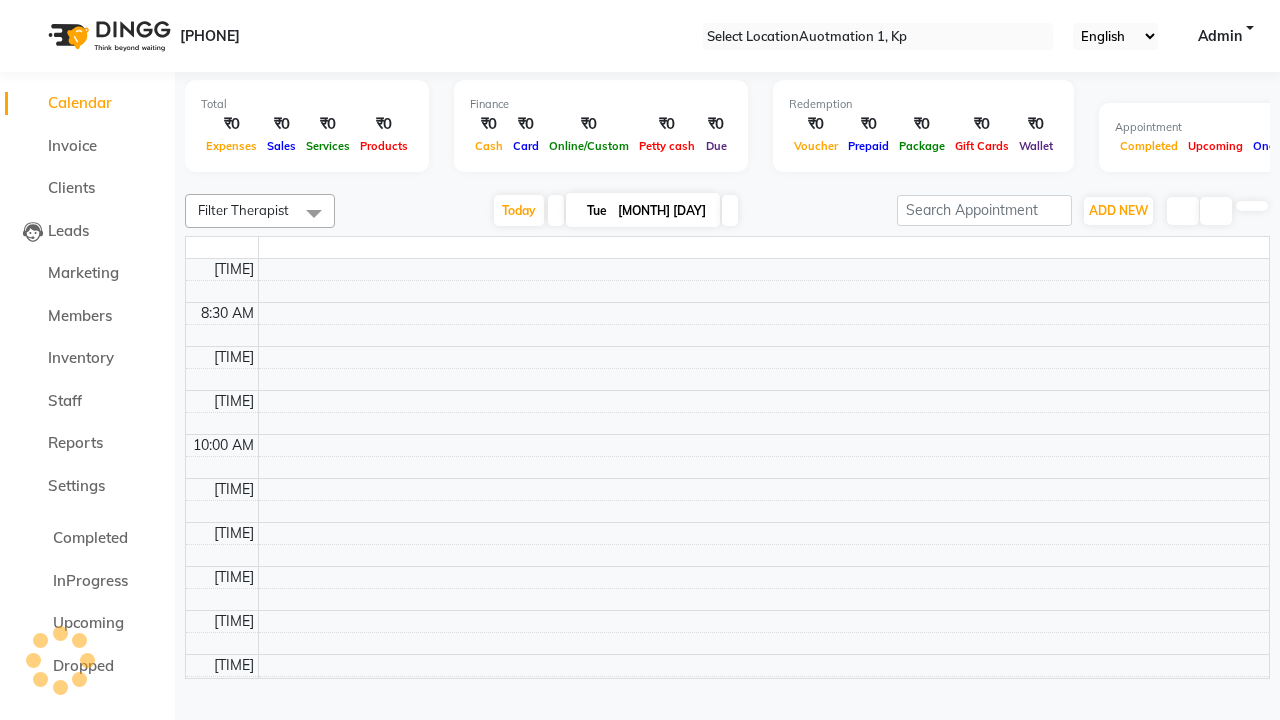 click at bounding box center (314, 213) 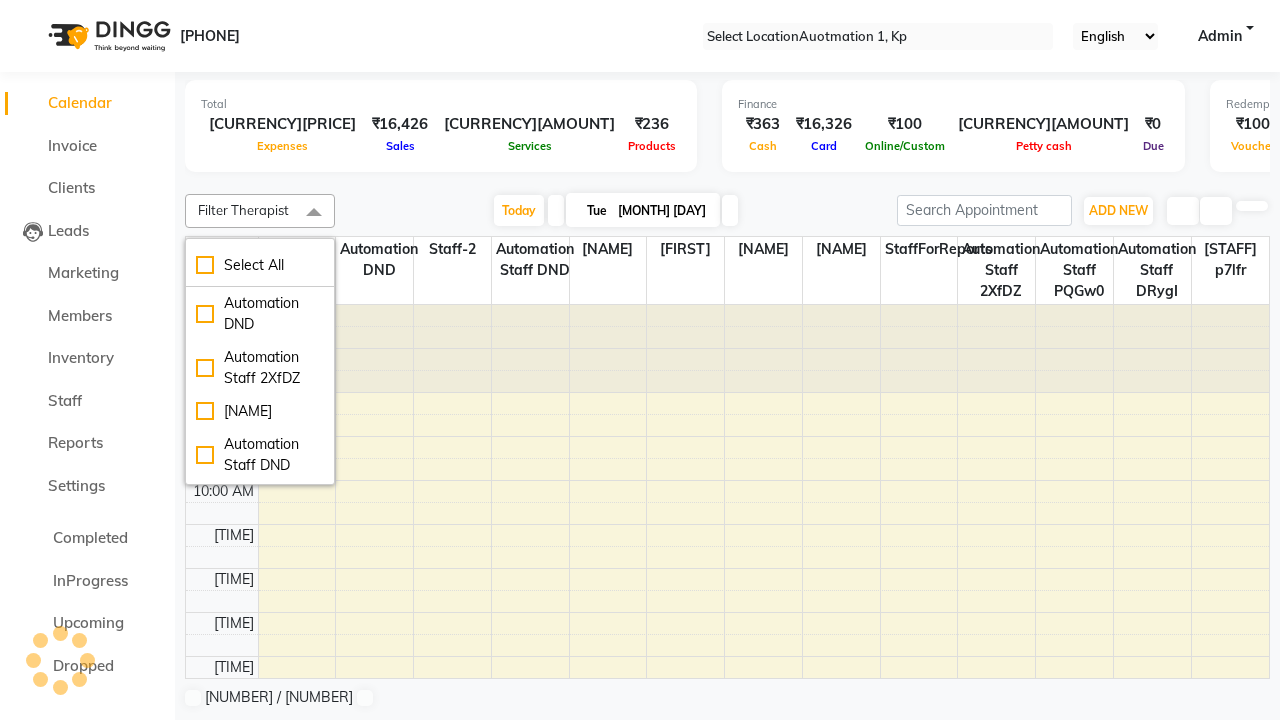 scroll, scrollTop: 0, scrollLeft: 0, axis: both 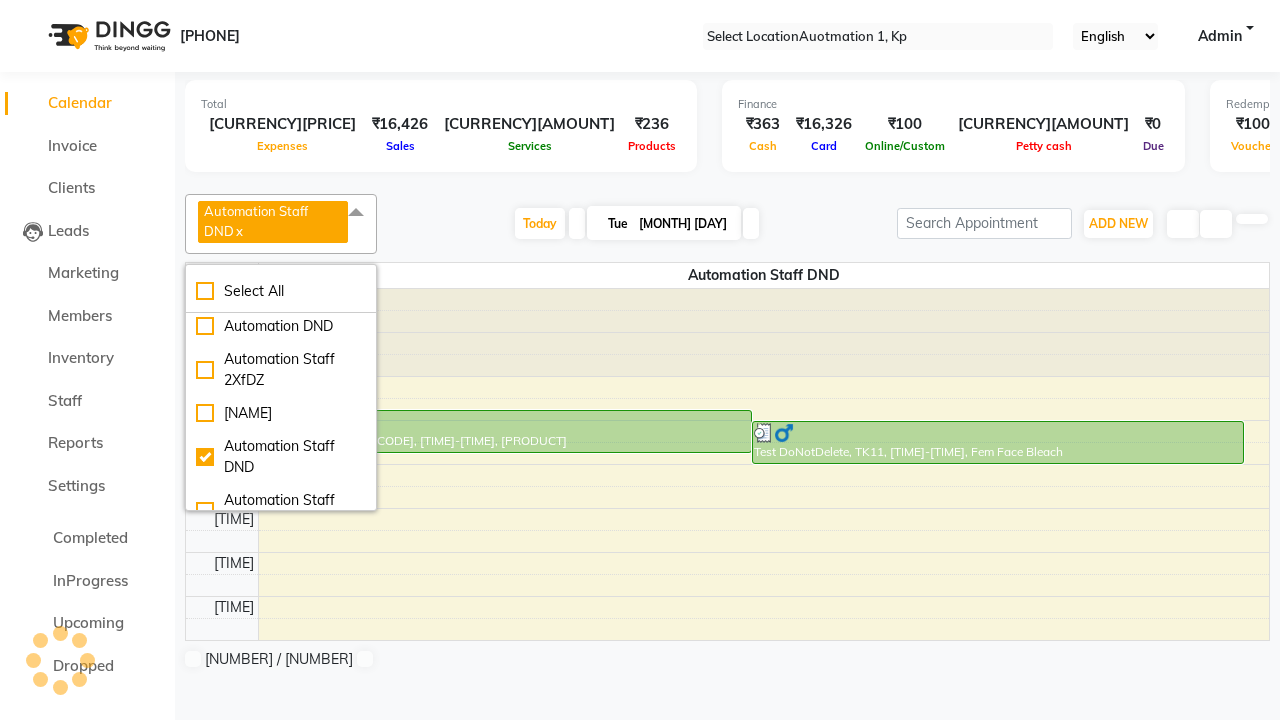 click at bounding box center (356, 213) 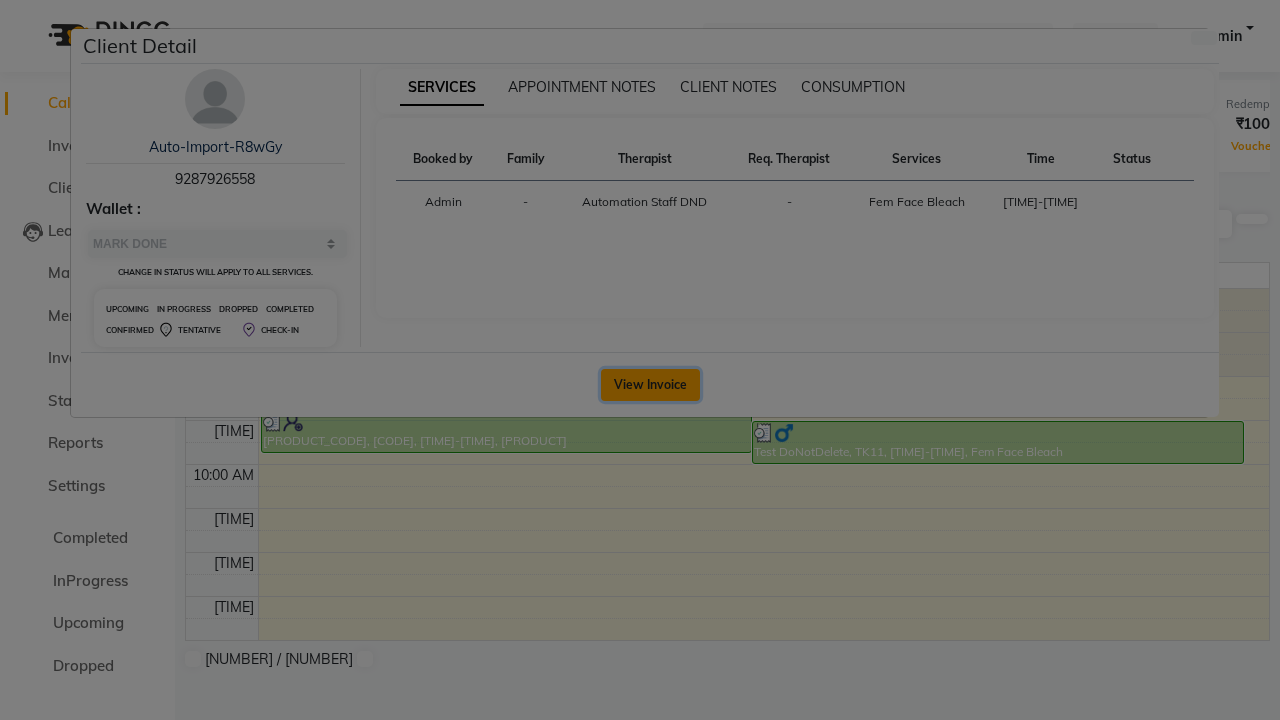 click on "View Invoice" at bounding box center [650, 385] 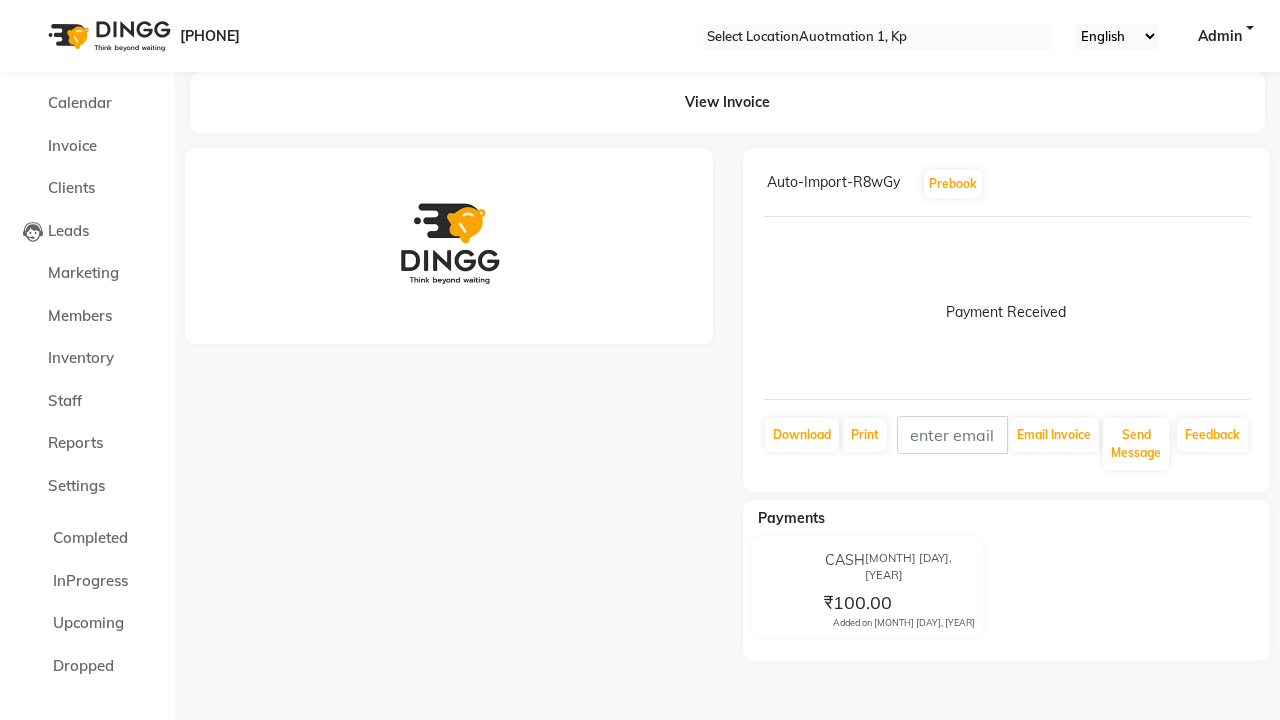 scroll, scrollTop: 0, scrollLeft: 0, axis: both 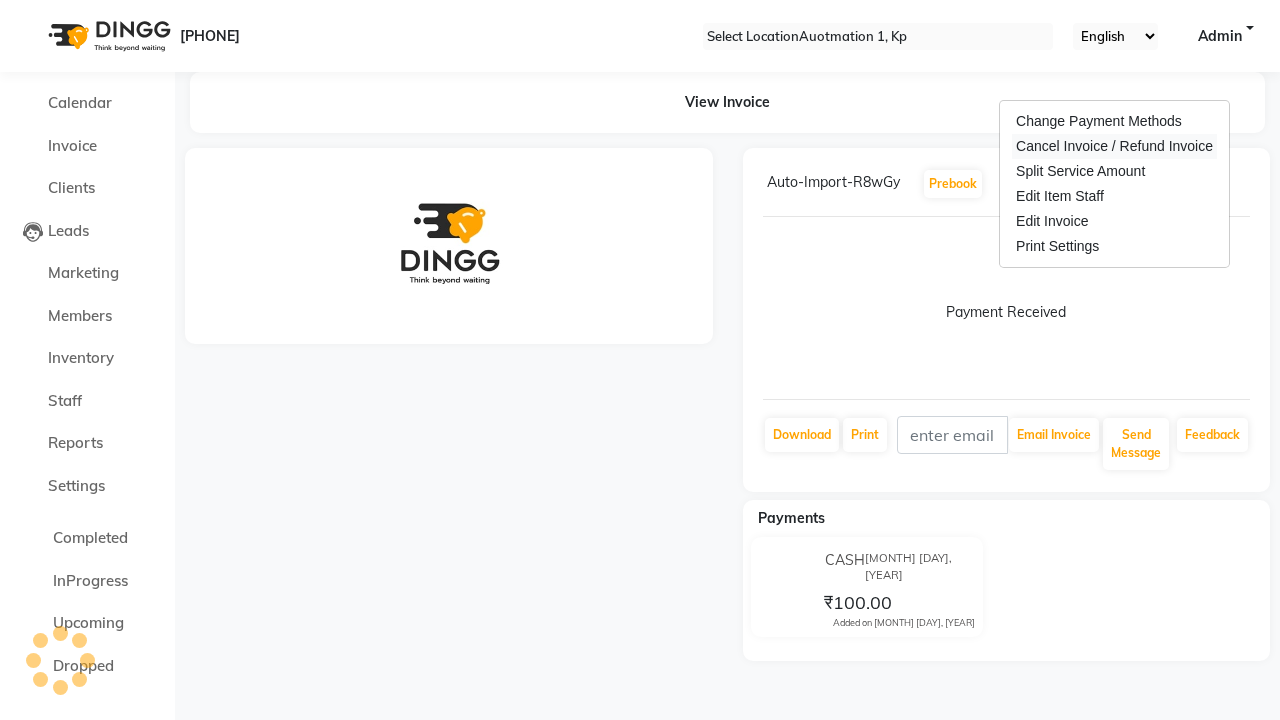 click on "Cancel Invoice / Refund Invoice" at bounding box center (1114, 146) 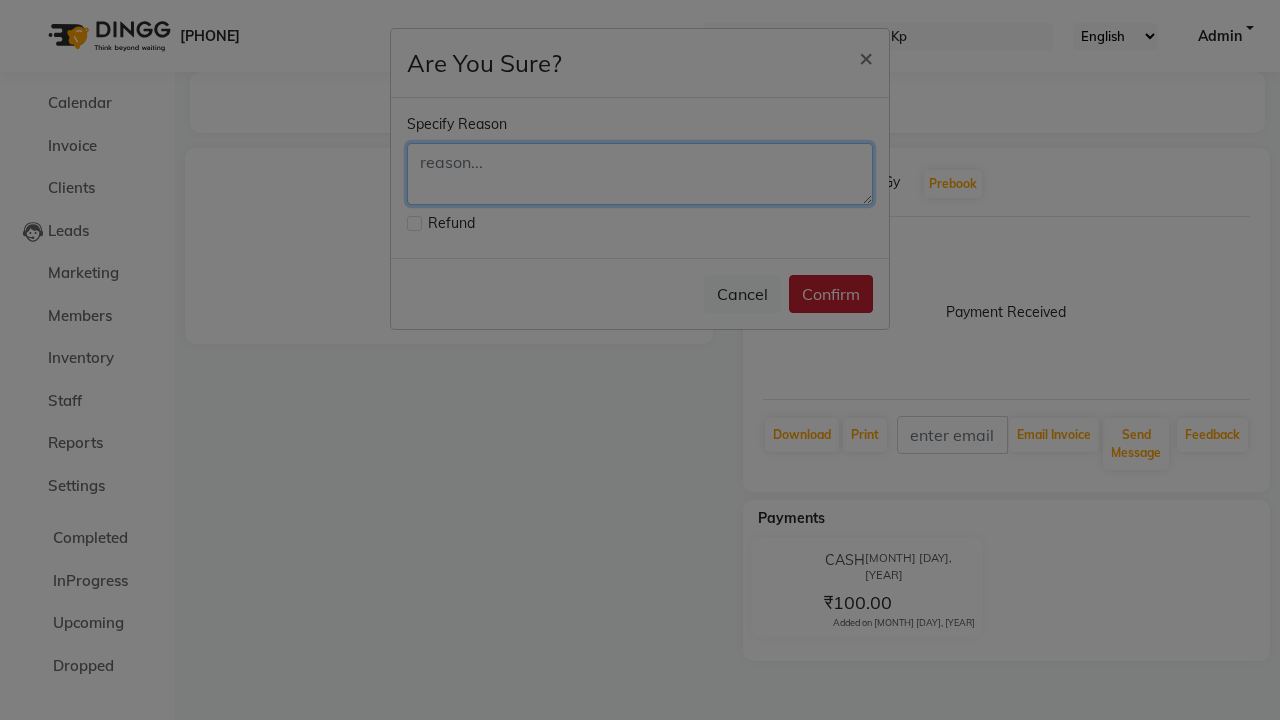 click at bounding box center (640, 174) 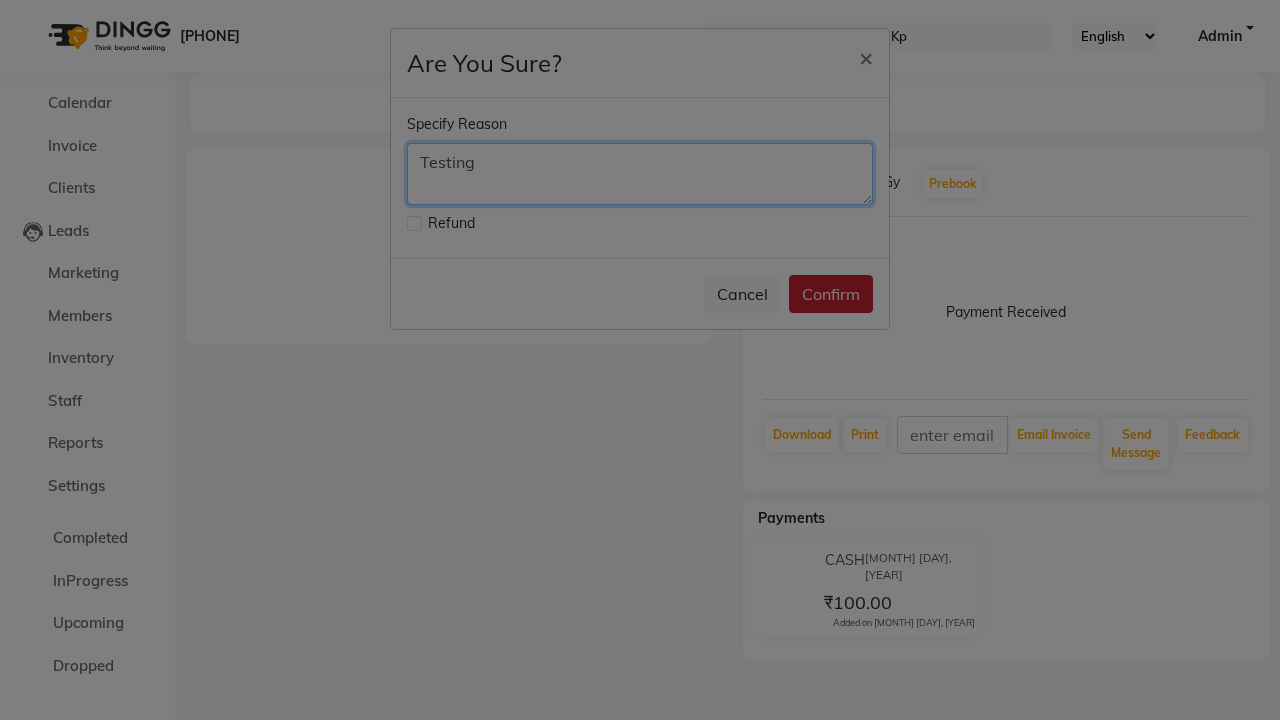 type on "Testing" 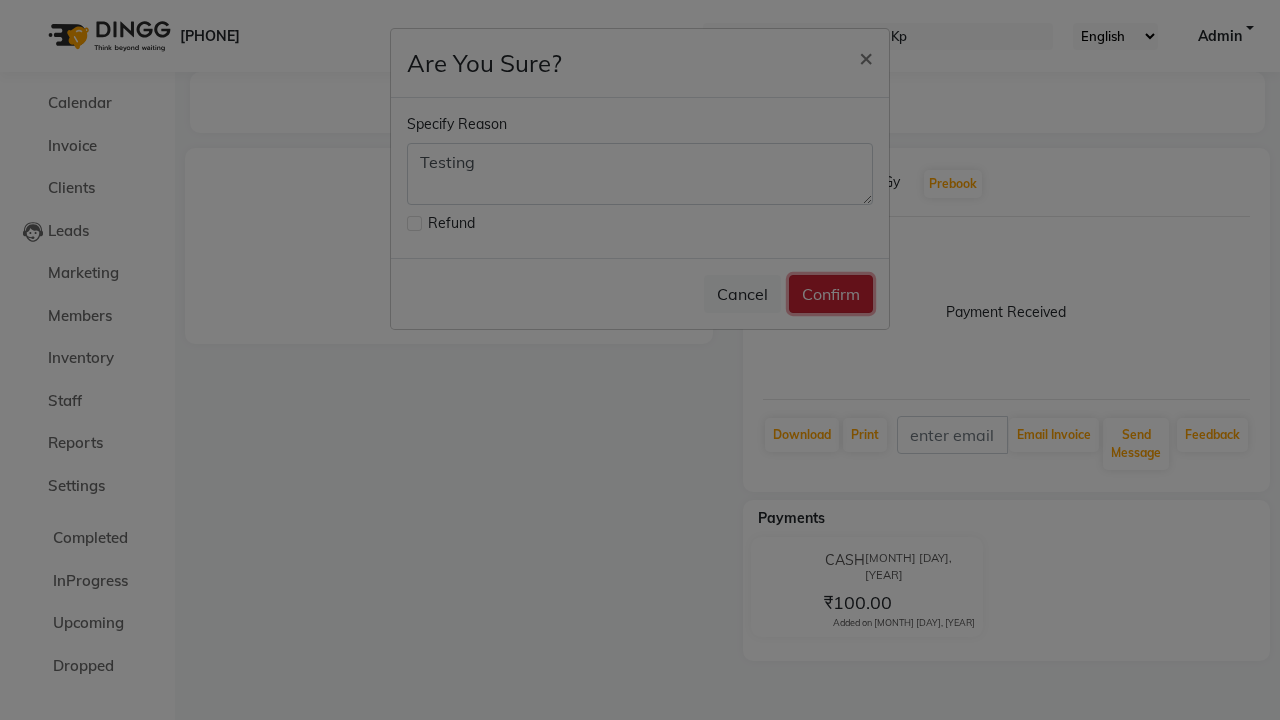 click on "Confirm" at bounding box center (831, 294) 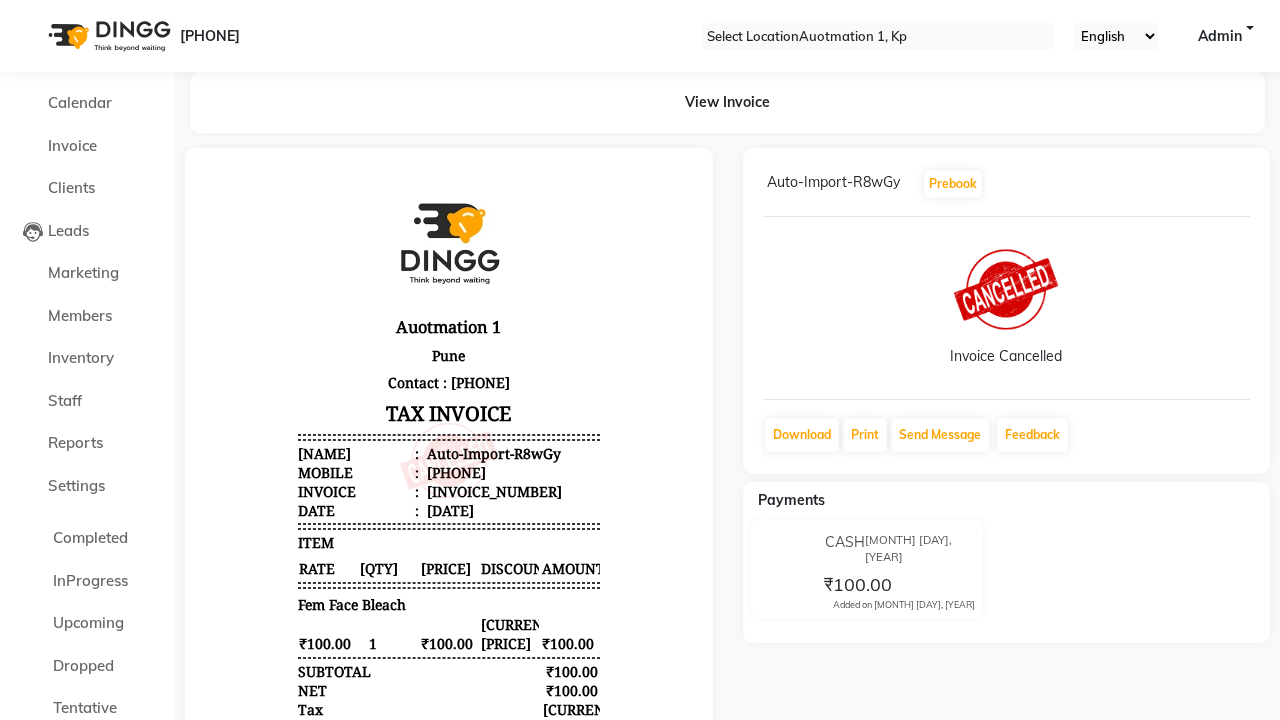 click on "Bill Cancelled Successfully." at bounding box center (640, 871) 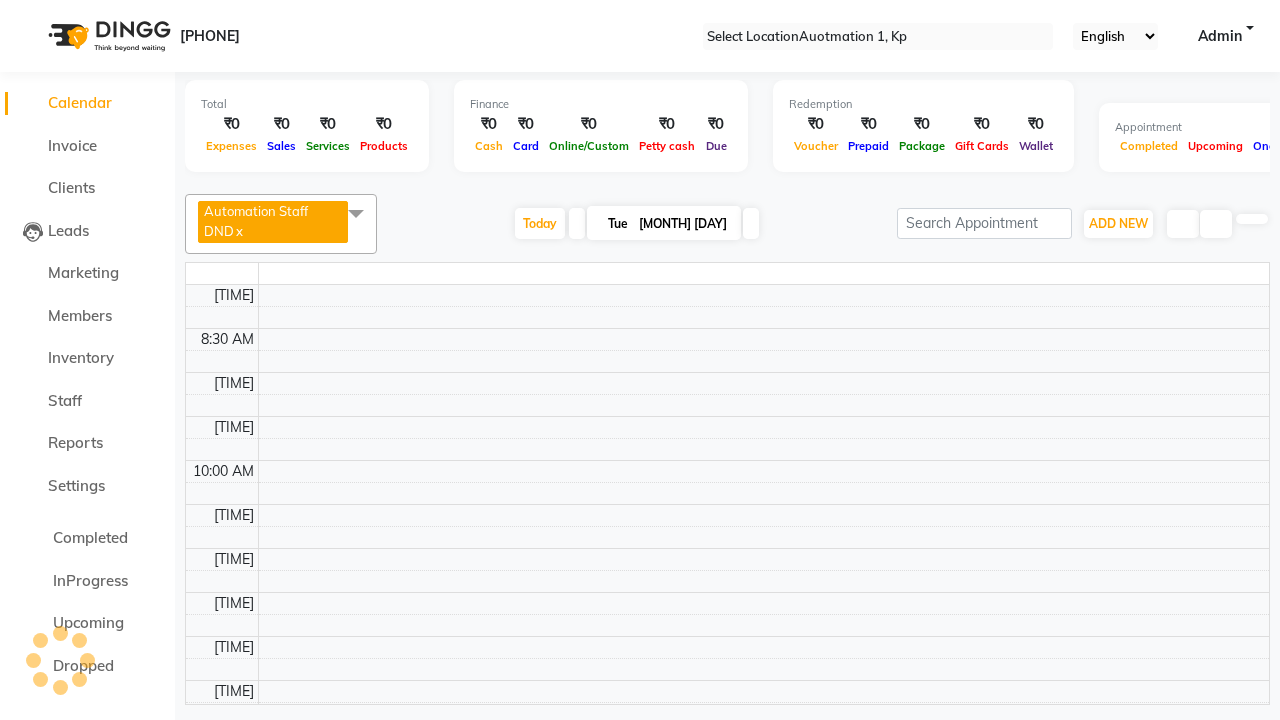 click at bounding box center (356, 213) 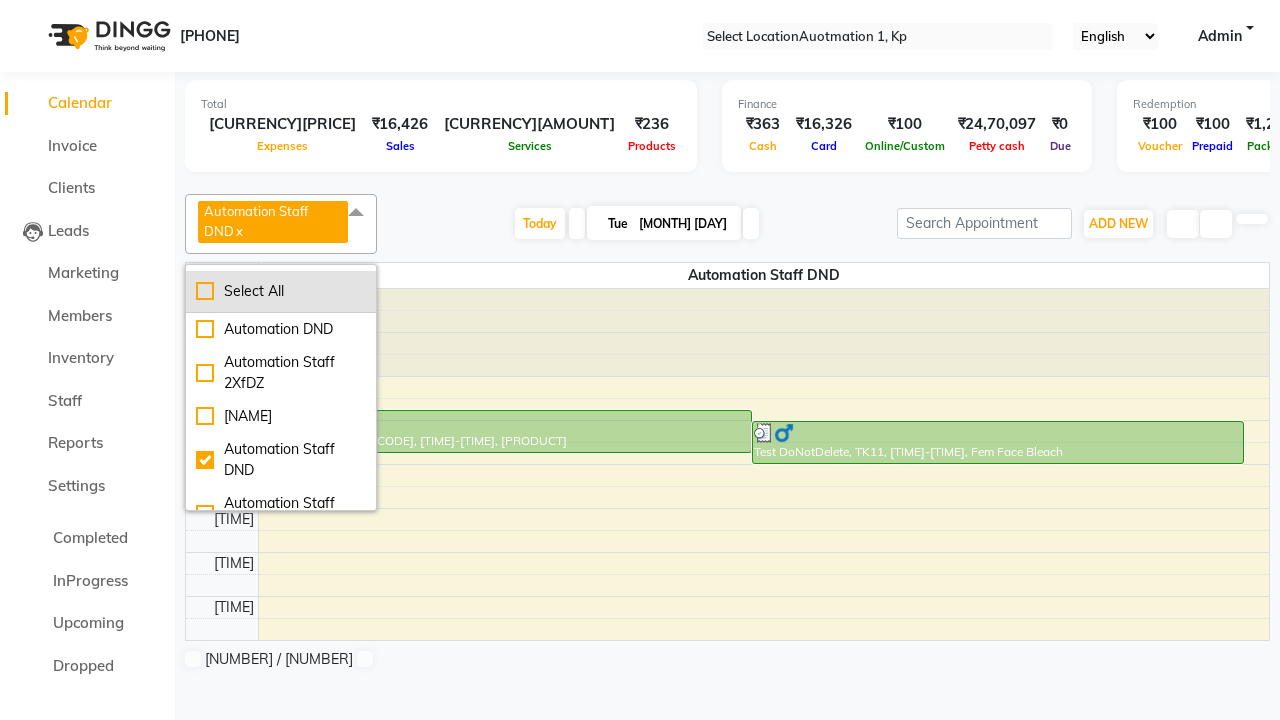 click on "Select All" at bounding box center [281, 291] 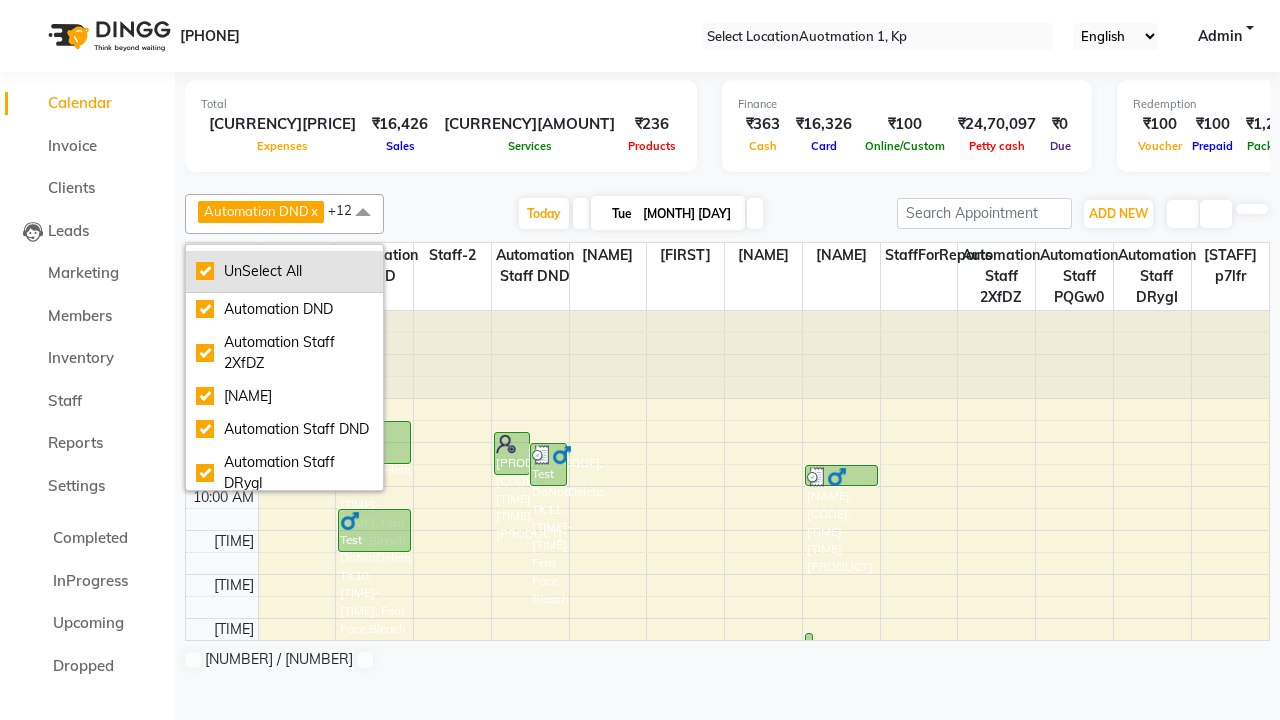 click on "UnSelect All" at bounding box center [284, 271] 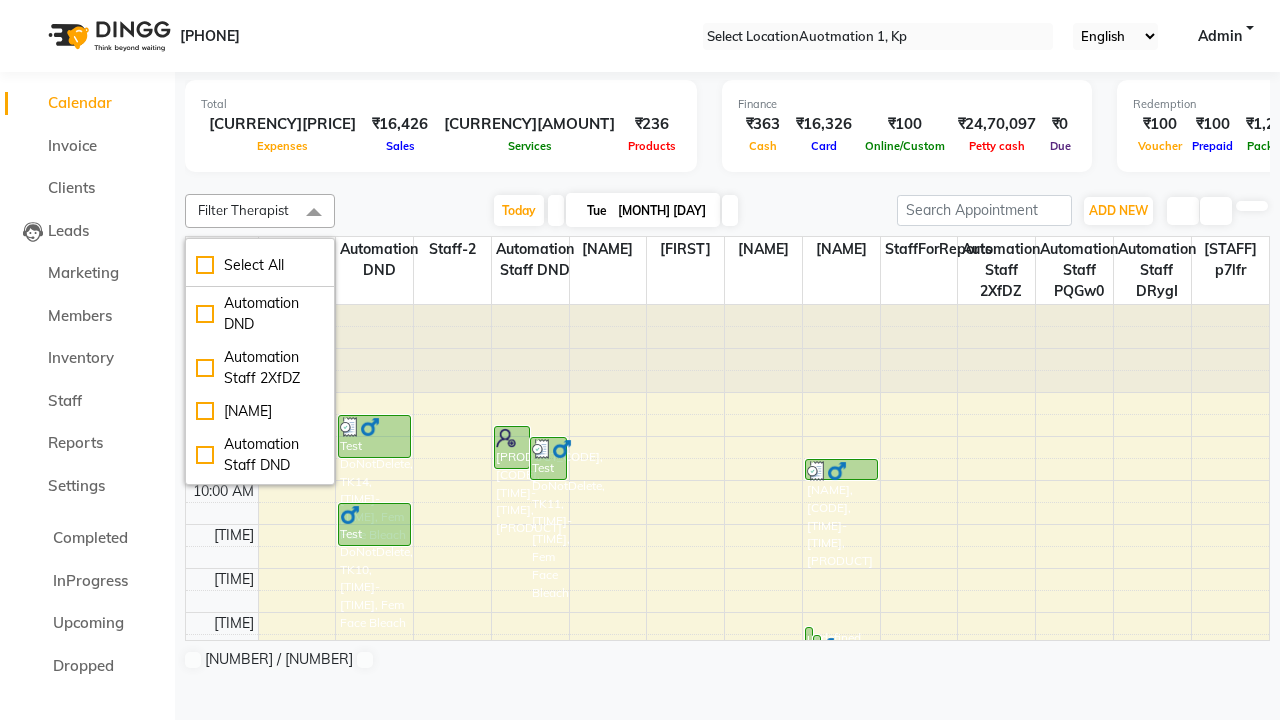click at bounding box center [314, 213] 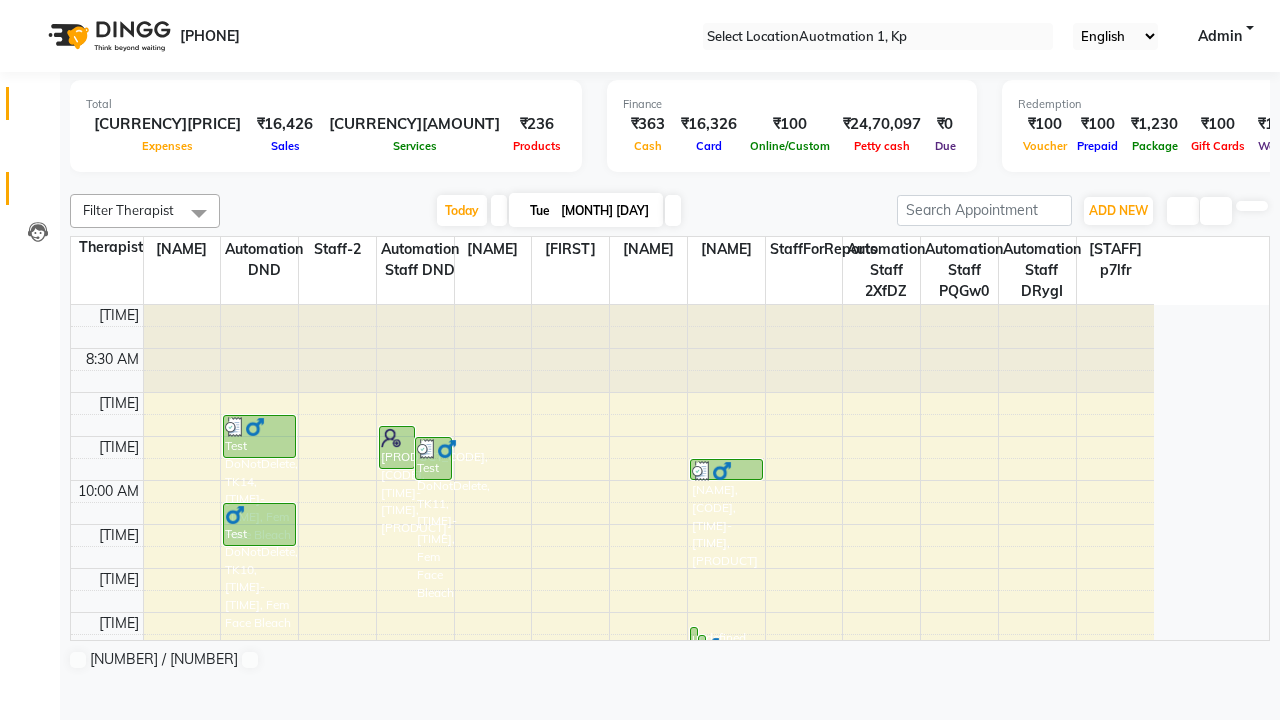 click at bounding box center (38, 193) 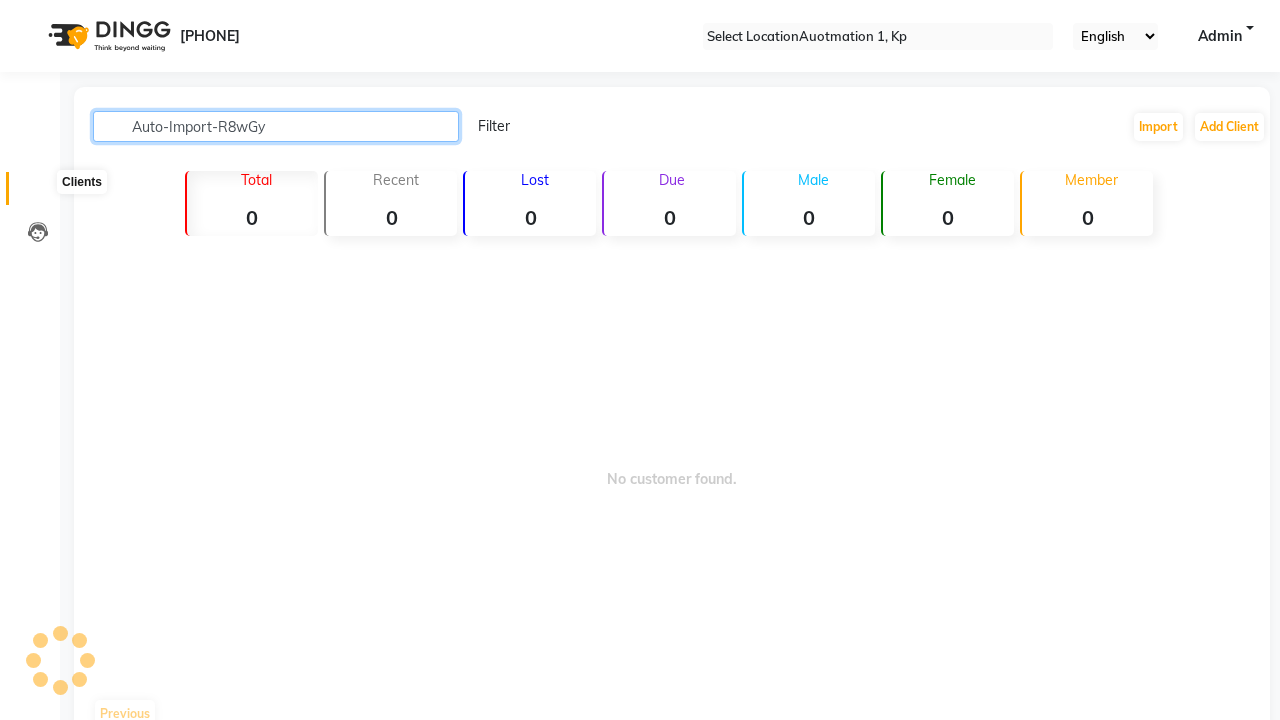 type on "Auto-Import-R8wGy" 